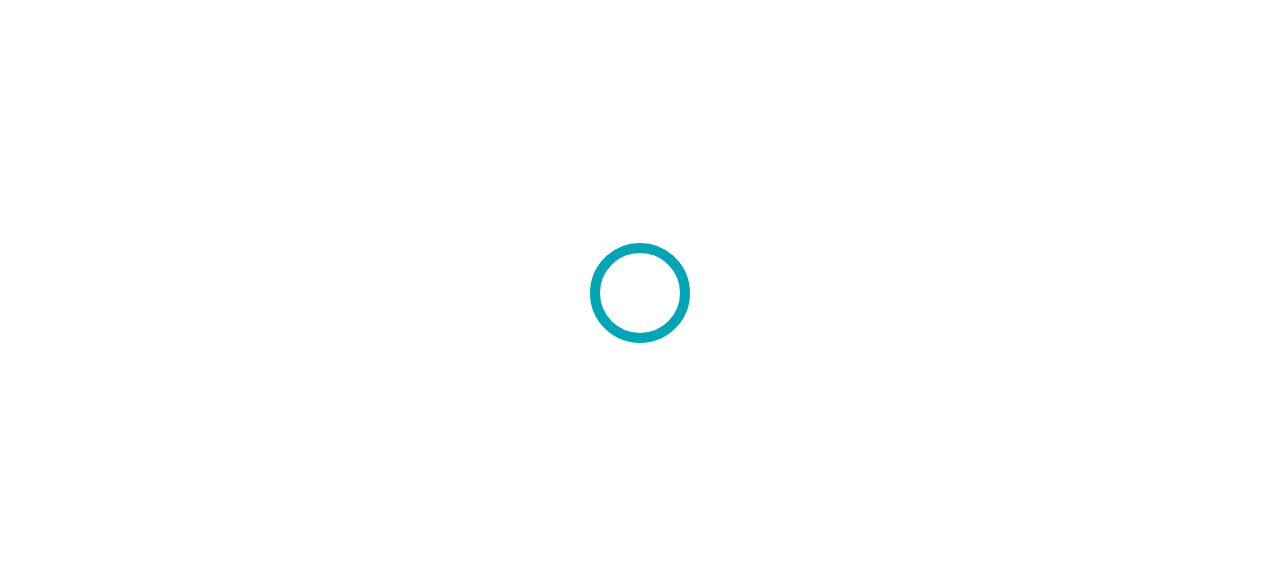 scroll, scrollTop: 0, scrollLeft: 0, axis: both 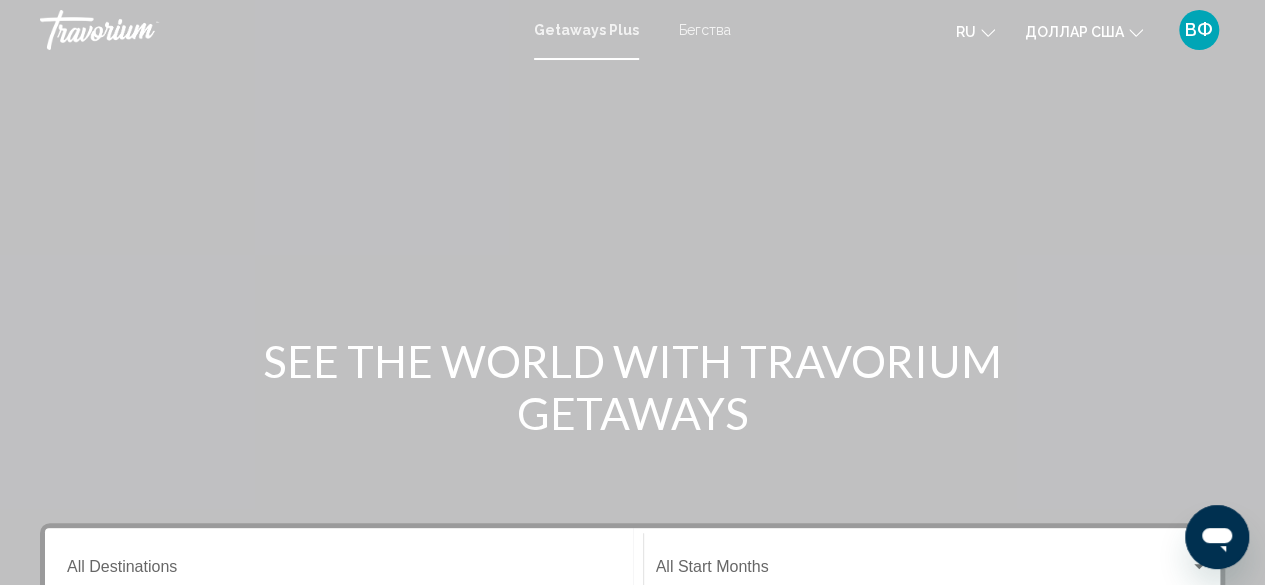 click on "Бегства" at bounding box center [705, 30] 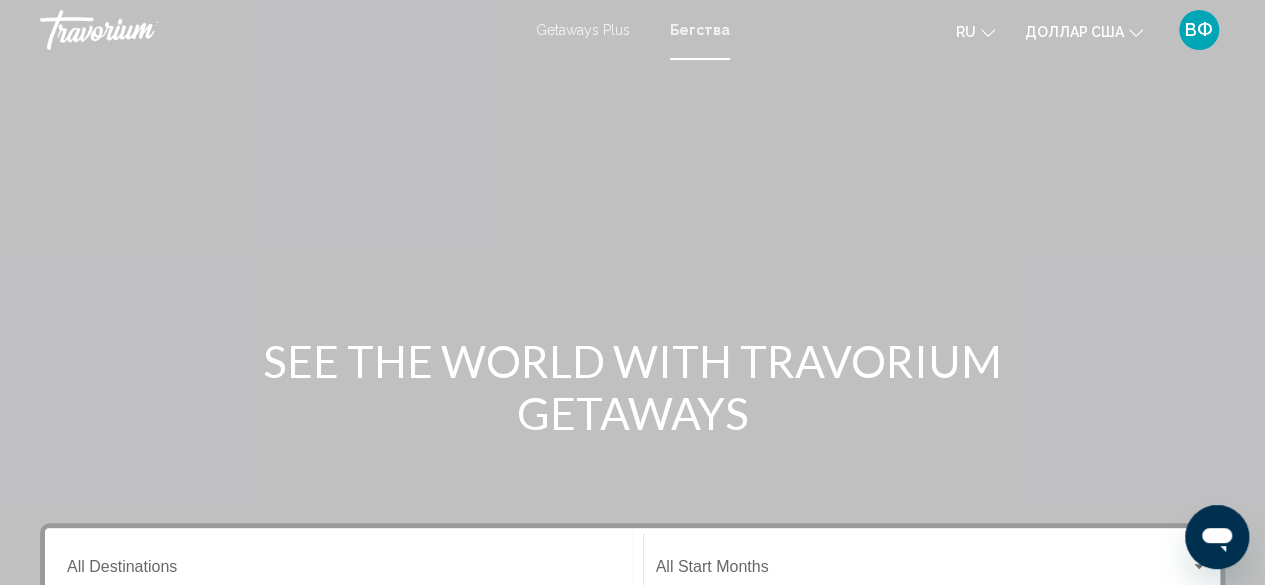 scroll, scrollTop: 512, scrollLeft: 0, axis: vertical 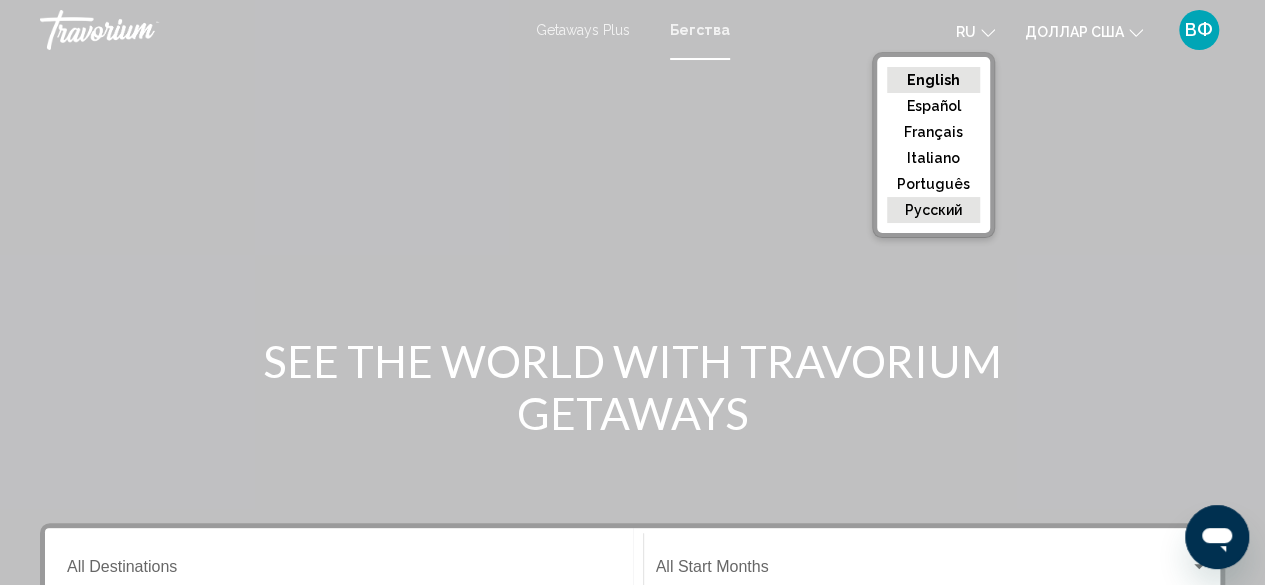 click on "русский" 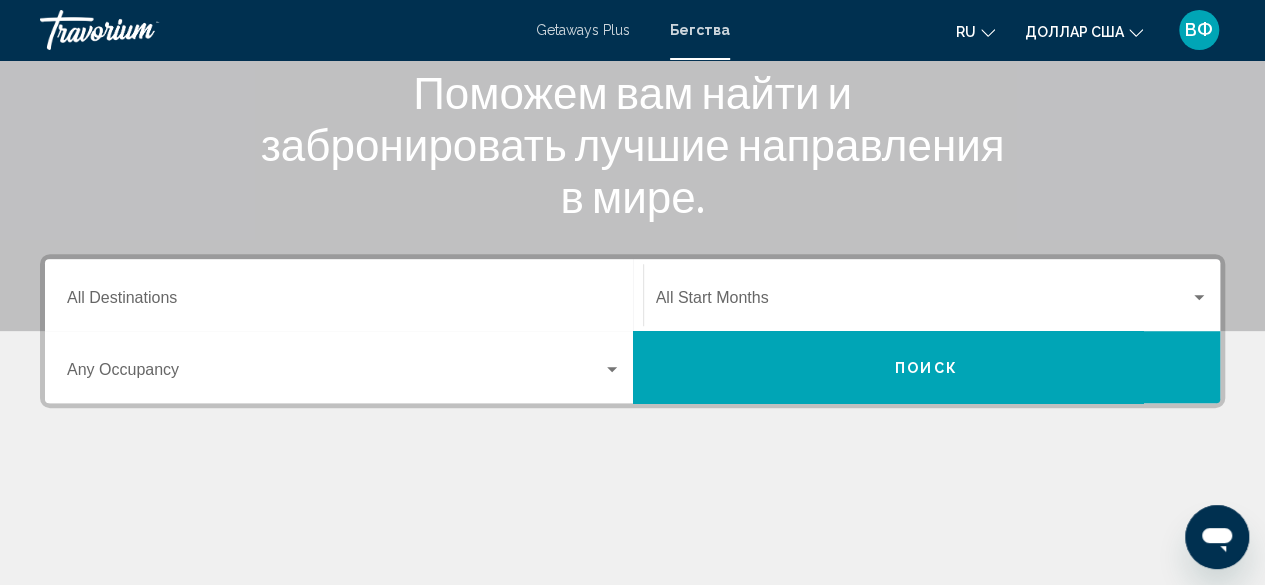 scroll, scrollTop: 300, scrollLeft: 0, axis: vertical 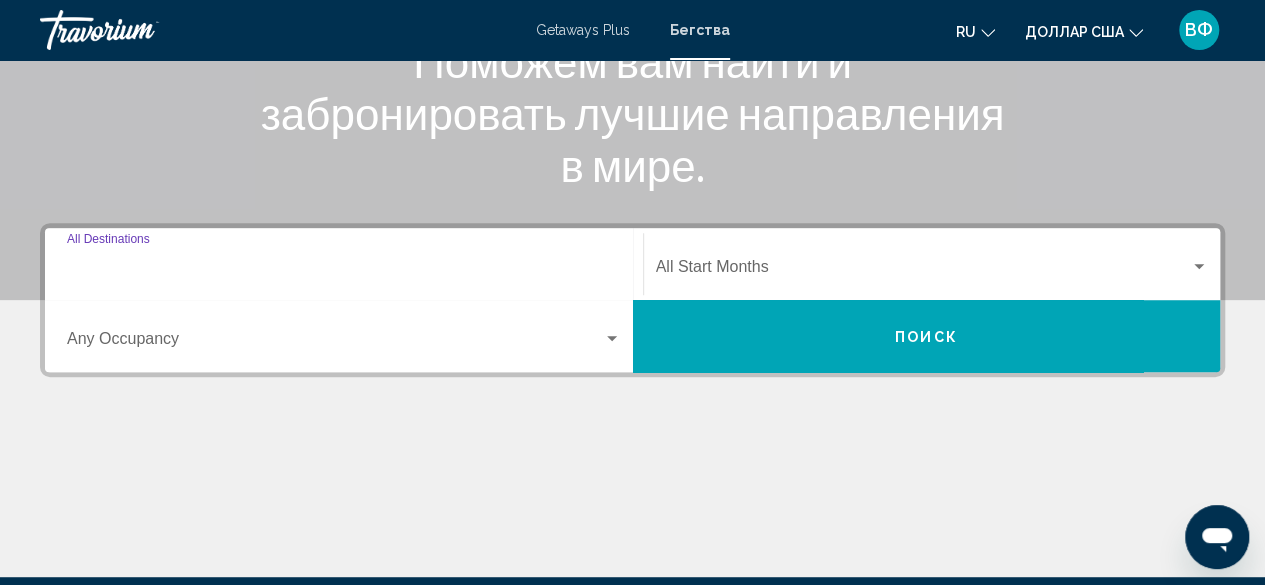 click on "Destination All Destinations" at bounding box center [344, 271] 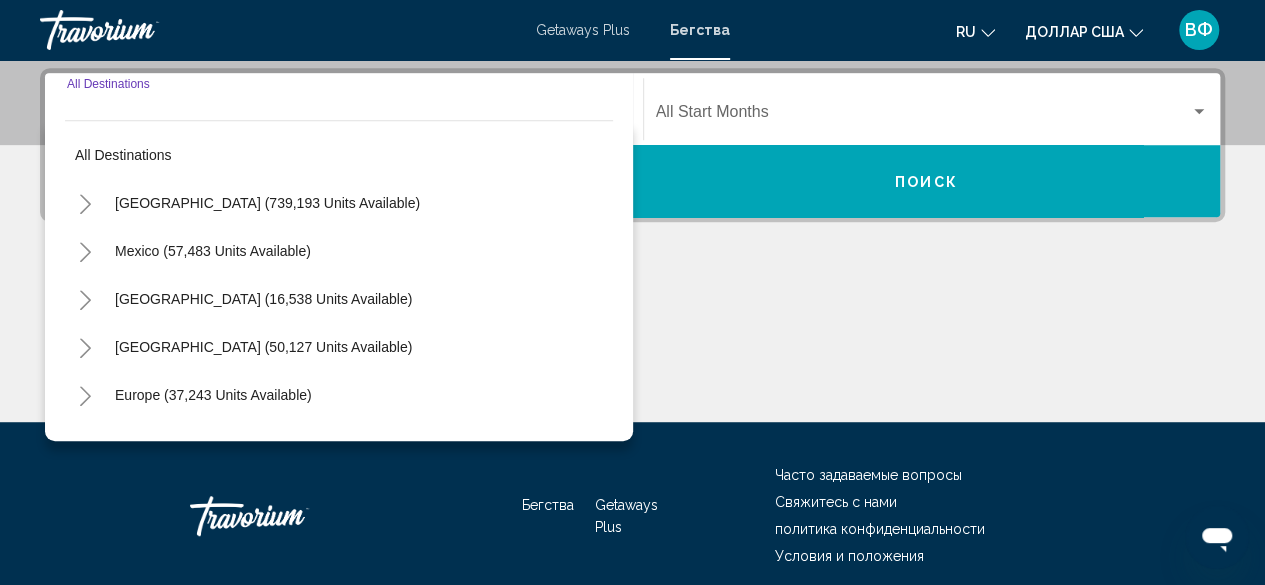 scroll, scrollTop: 458, scrollLeft: 0, axis: vertical 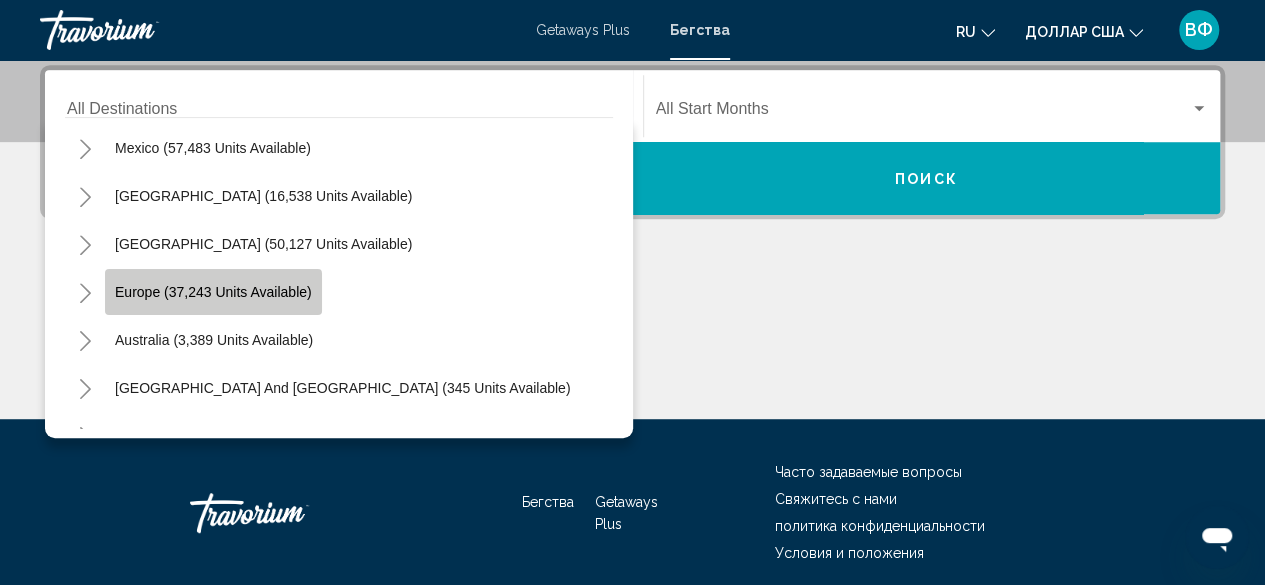 click on "Europe (37,243 units available)" 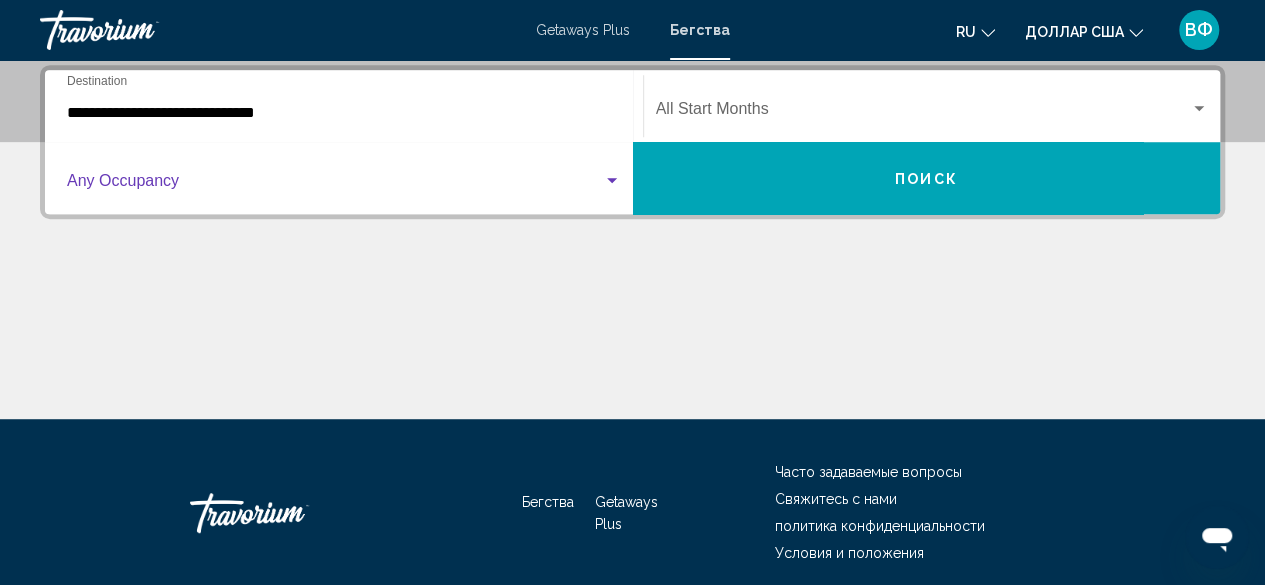 click at bounding box center (335, 185) 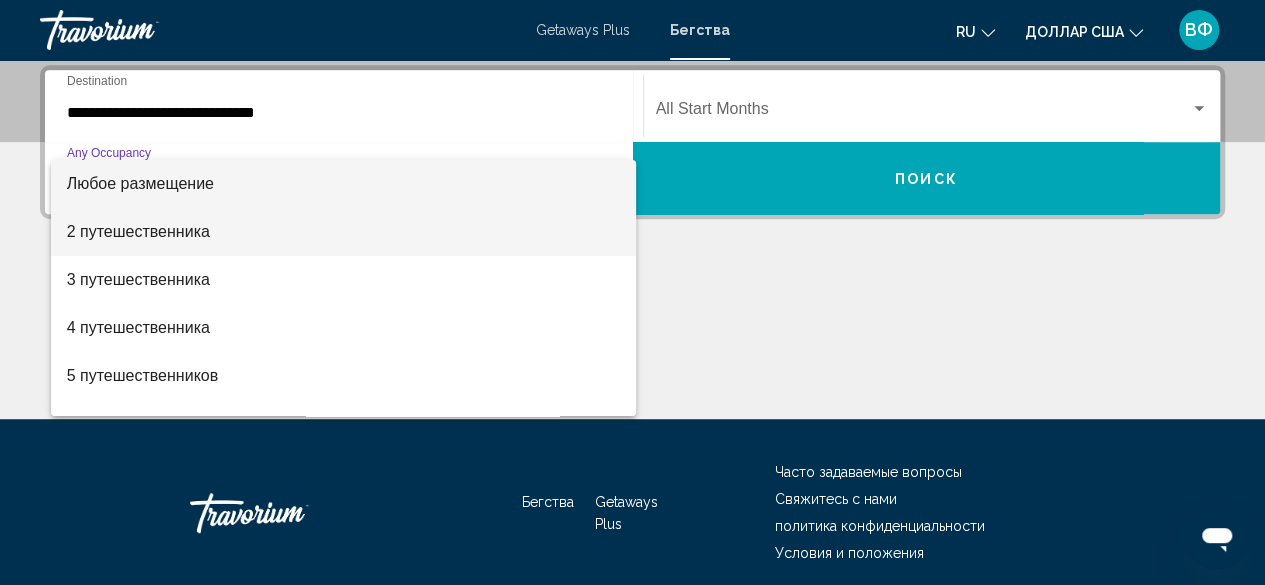 click on "2 путешественника" at bounding box center (138, 231) 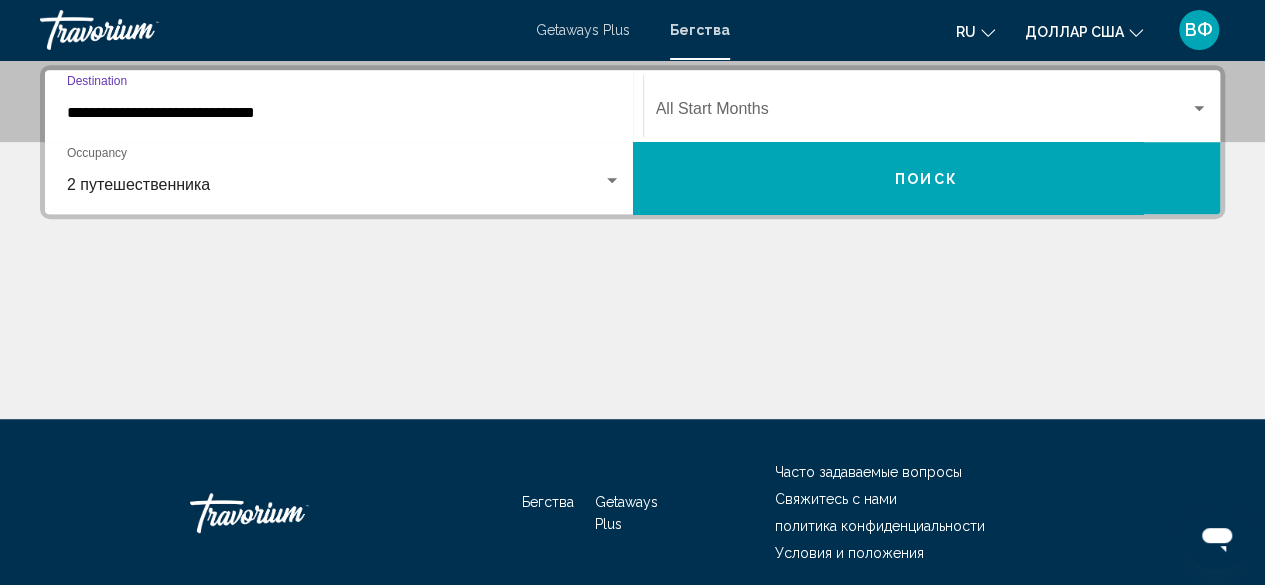 click on "**********" at bounding box center (344, 113) 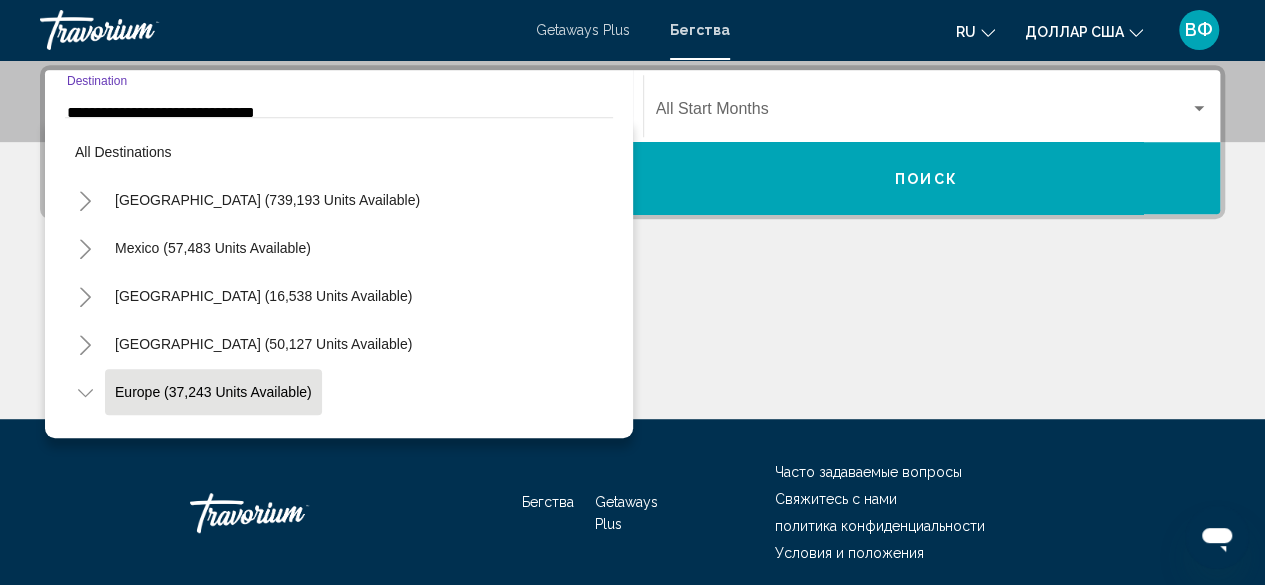 scroll, scrollTop: 437, scrollLeft: 0, axis: vertical 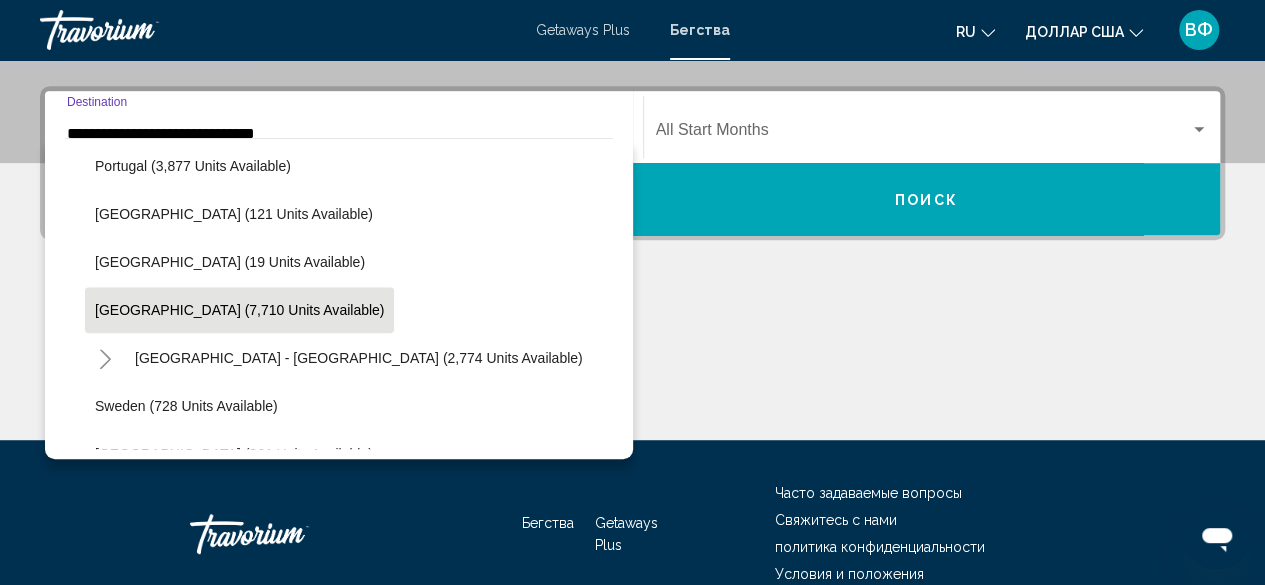 click on "[GEOGRAPHIC_DATA] (7,710 units available)" 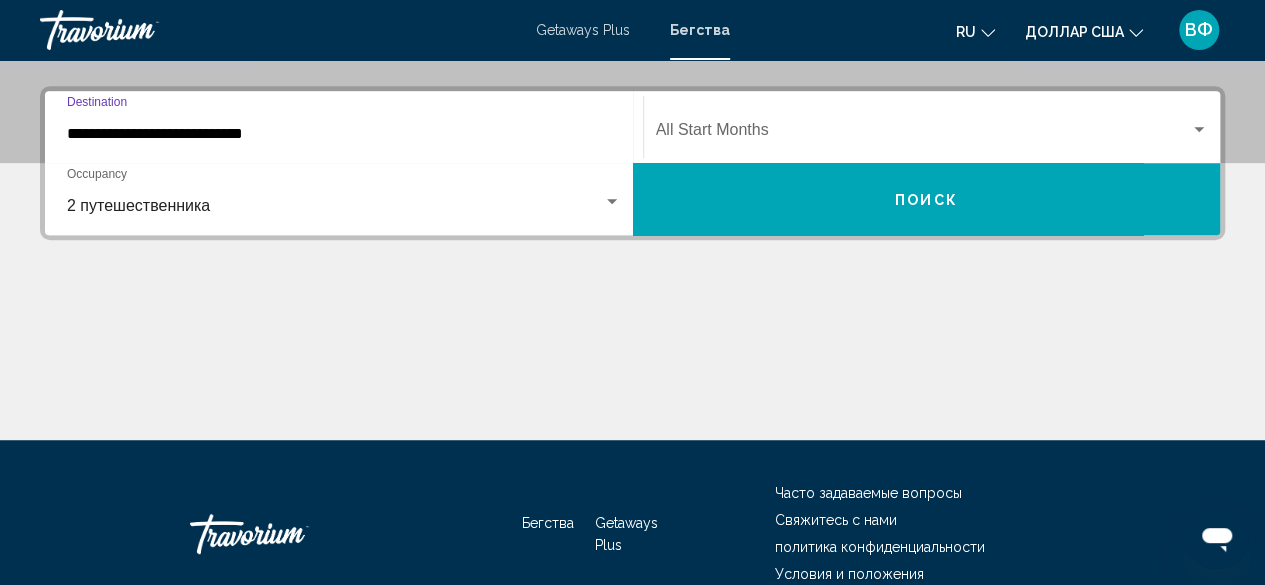 scroll, scrollTop: 458, scrollLeft: 0, axis: vertical 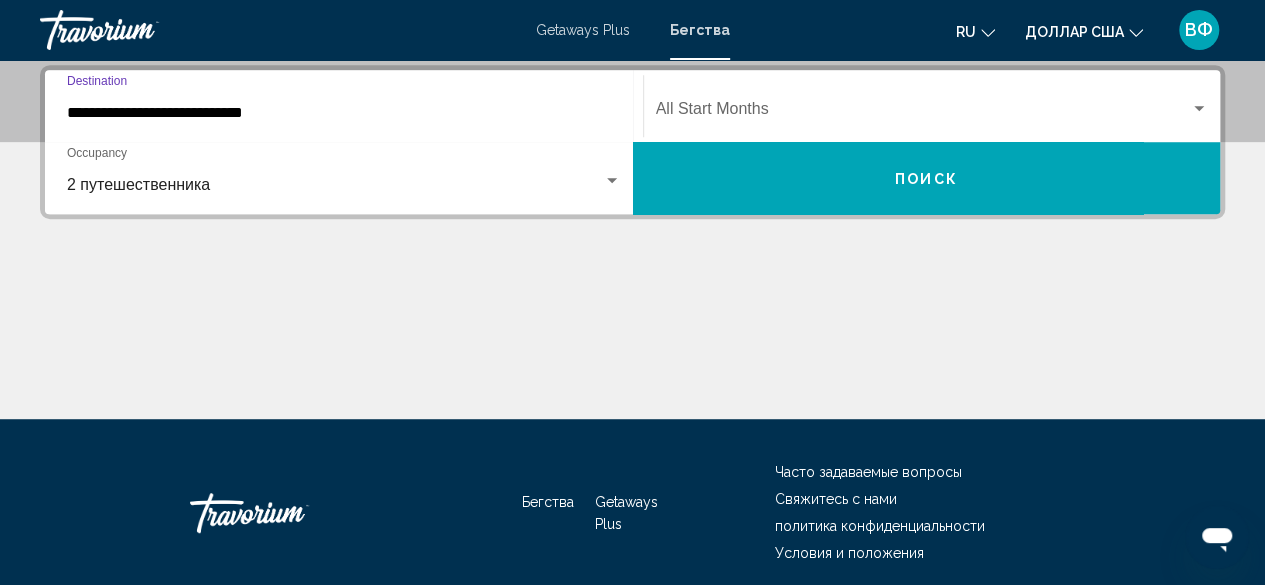 click at bounding box center [1199, 109] 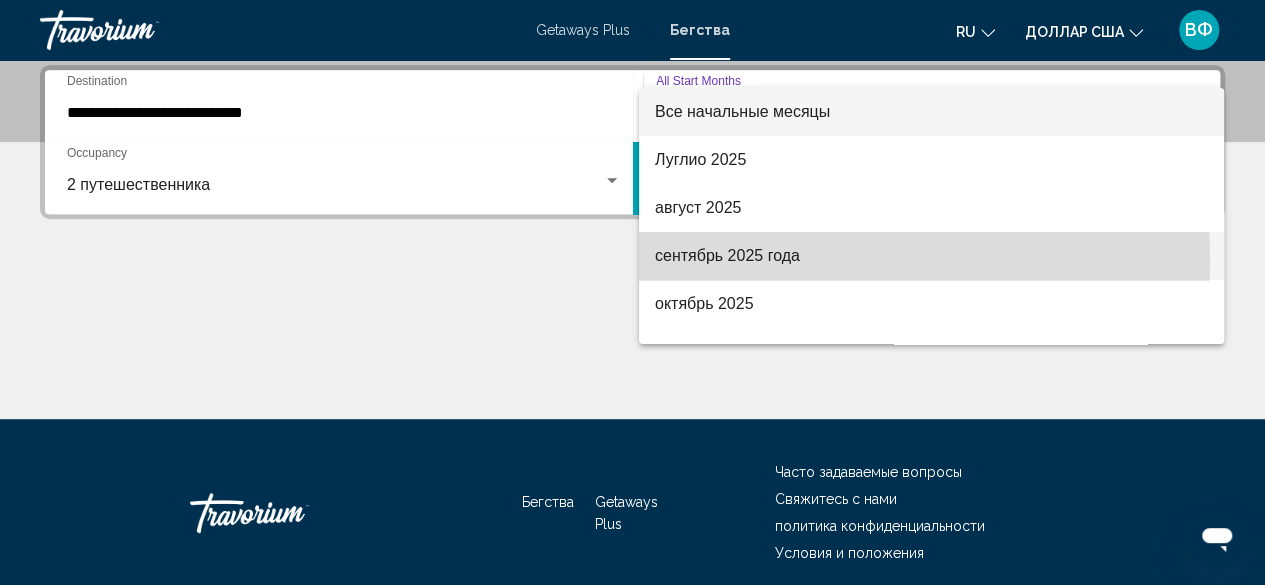 click on "сентябрь 2025 года" at bounding box center [727, 255] 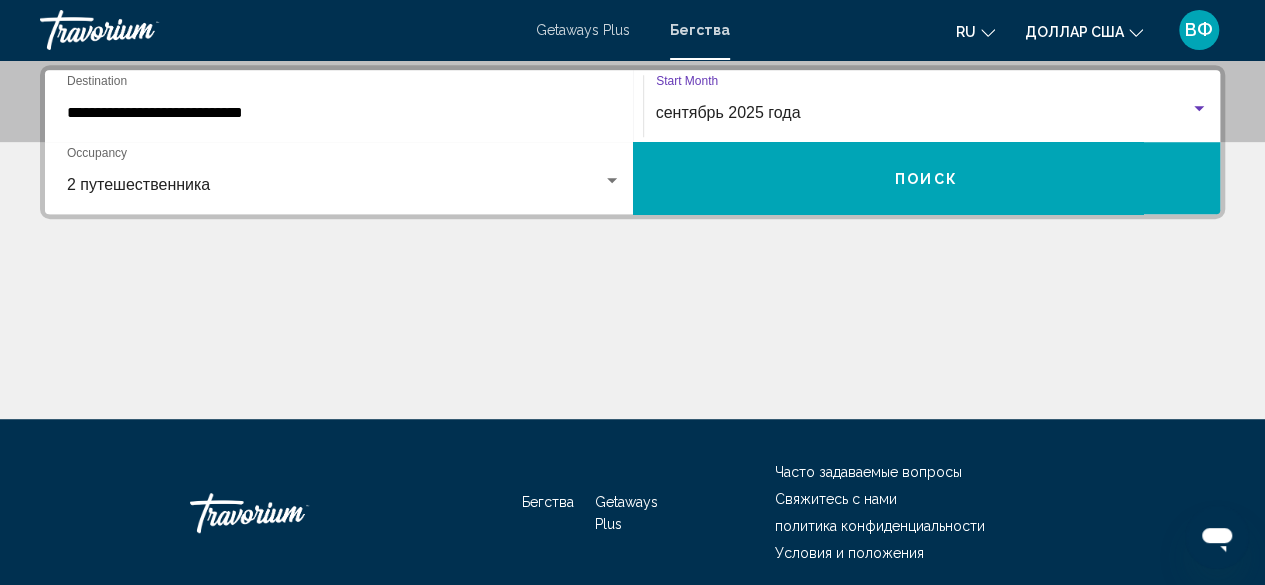 click at bounding box center [1199, 109] 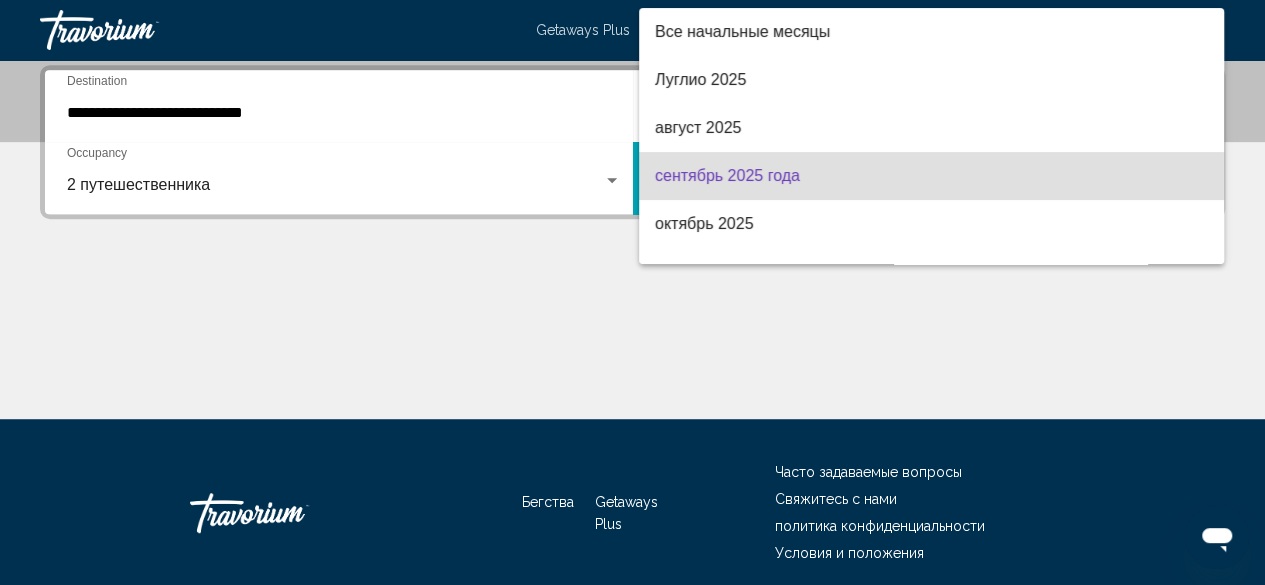 scroll, scrollTop: 64, scrollLeft: 0, axis: vertical 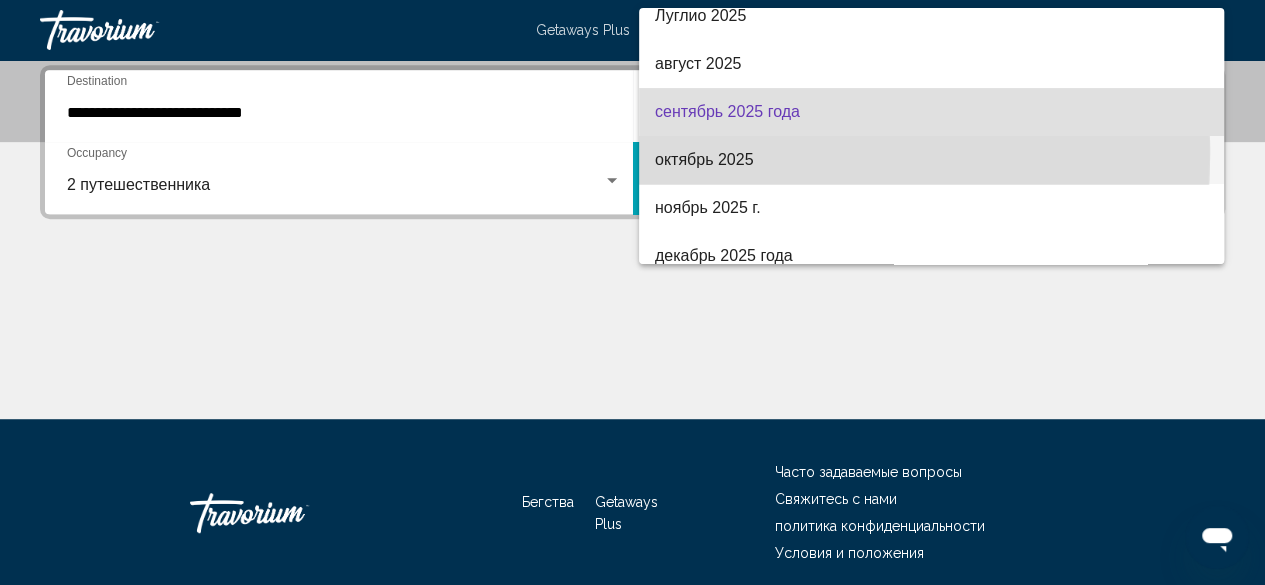 click on "октябрь 2025" at bounding box center (704, 159) 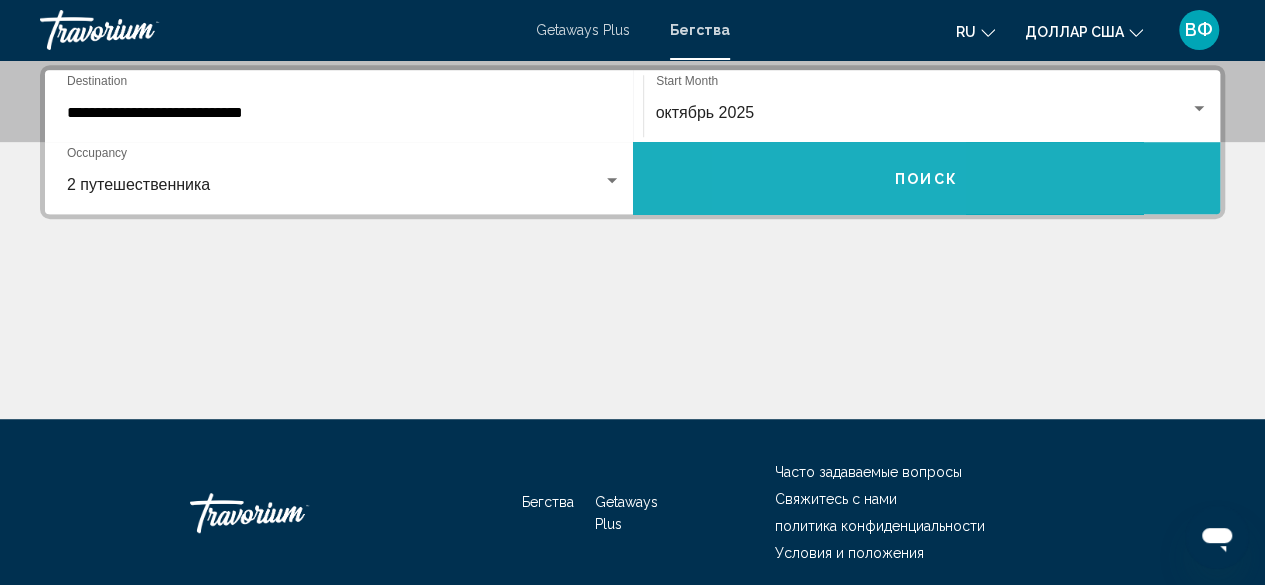 click on "Поиск" at bounding box center [927, 178] 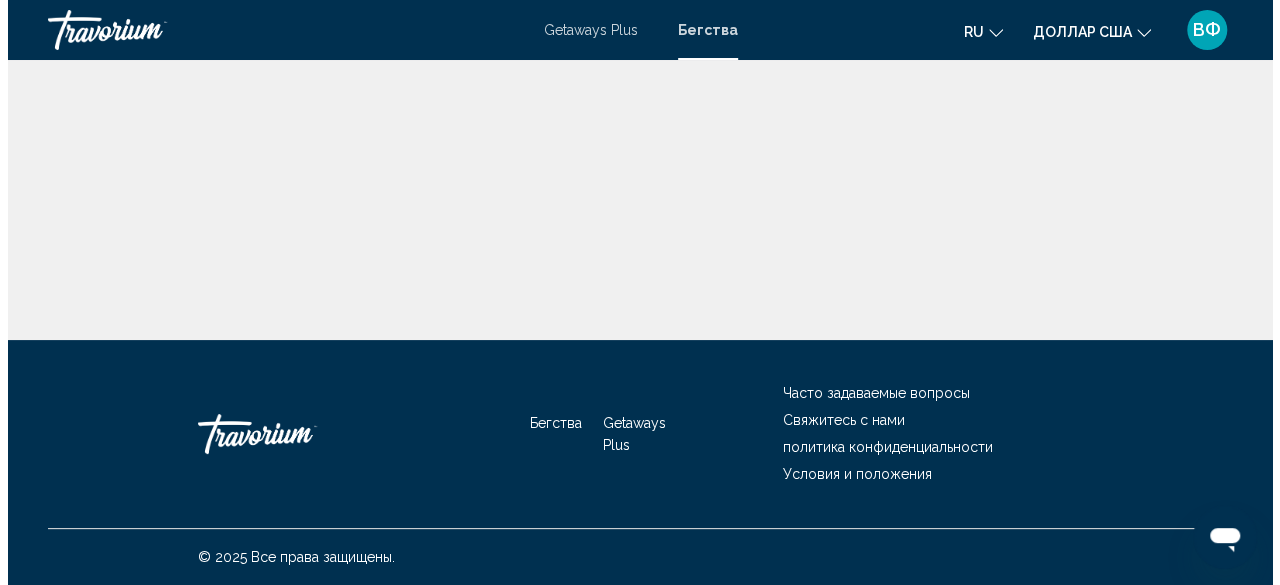 scroll, scrollTop: 0, scrollLeft: 0, axis: both 